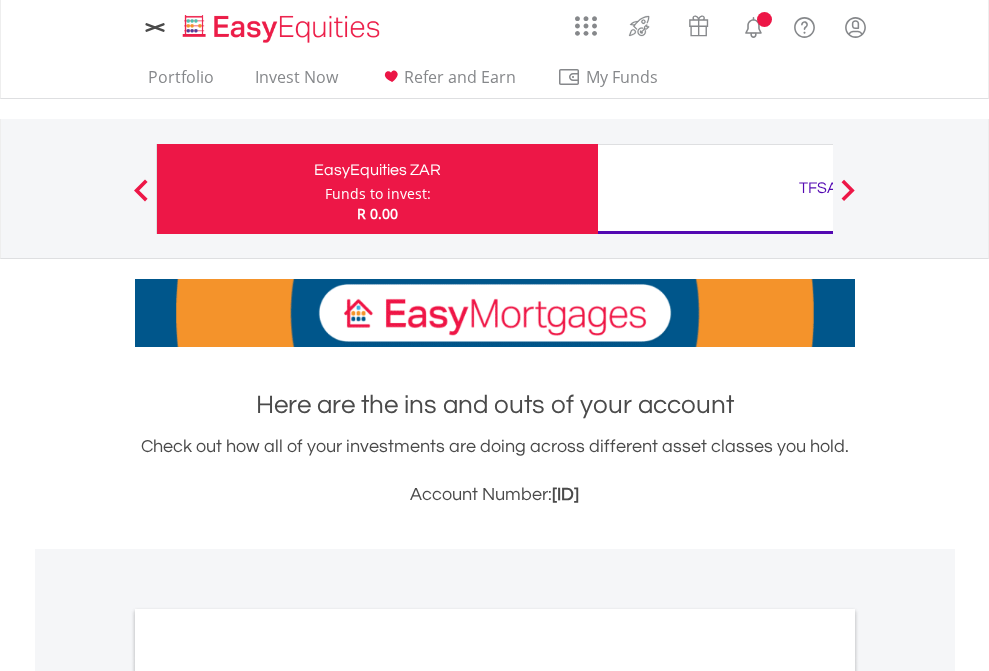 scroll, scrollTop: 0, scrollLeft: 0, axis: both 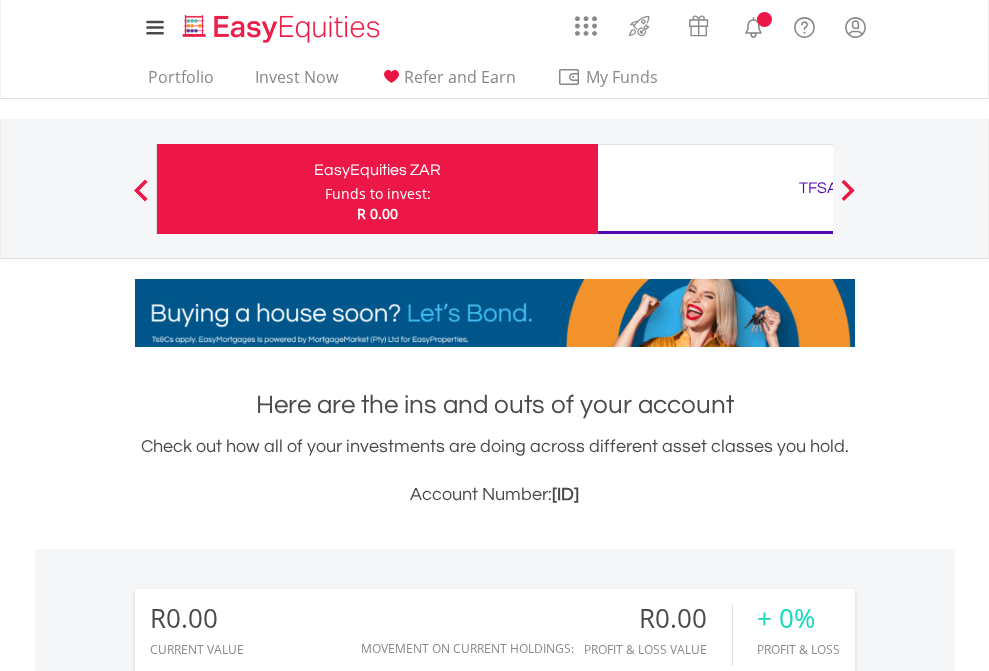 click on "Funds to invest:" at bounding box center (378, 194) 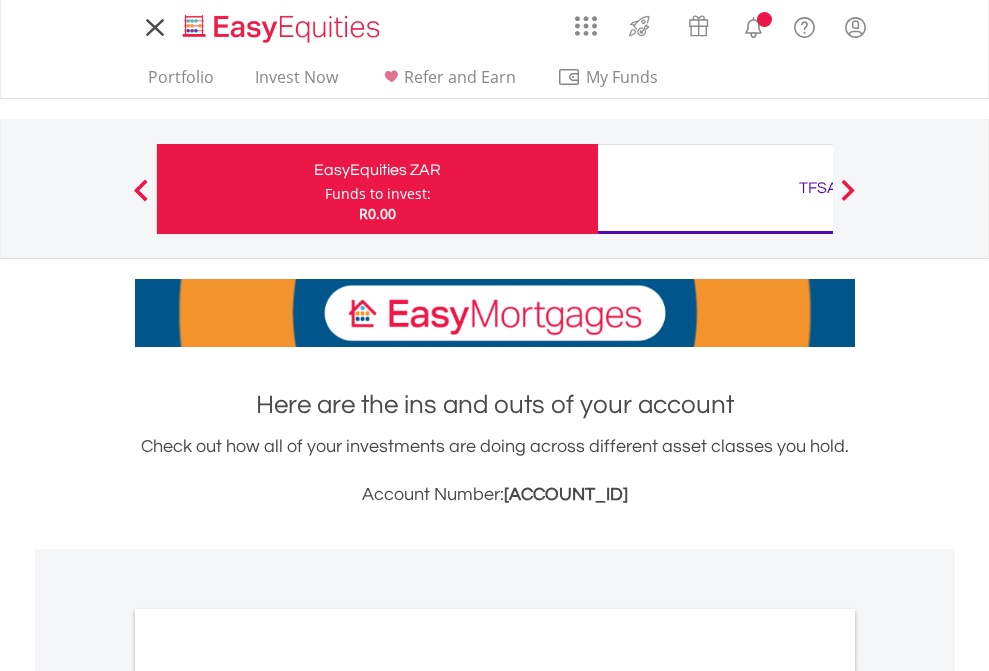 scroll, scrollTop: 0, scrollLeft: 0, axis: both 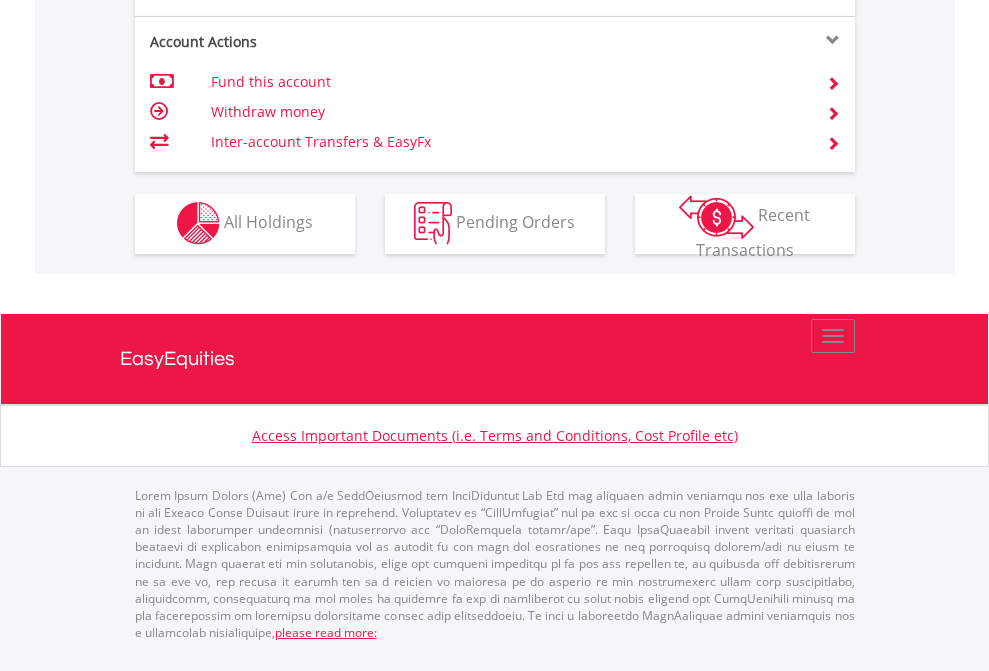click on "Investment types" at bounding box center [706, -353] 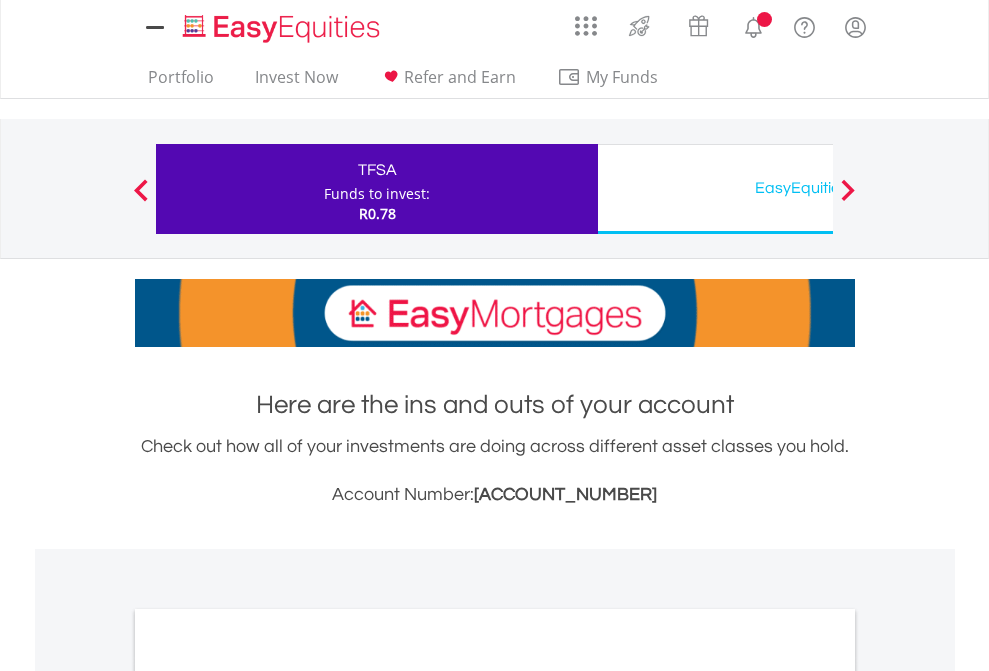 scroll, scrollTop: 0, scrollLeft: 0, axis: both 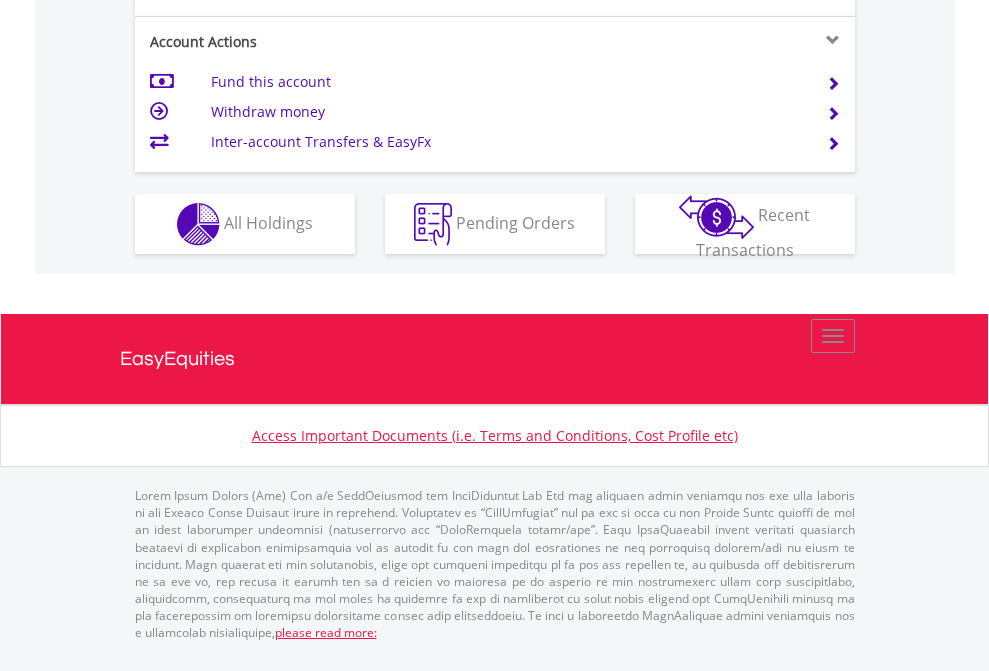 click on "Investment types" at bounding box center [706, -337] 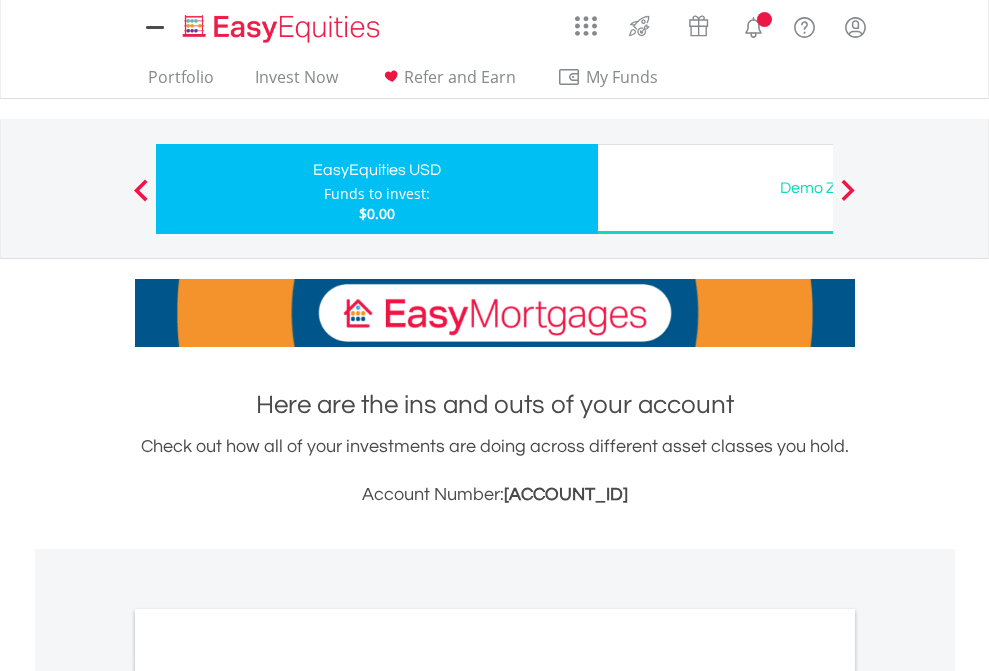 scroll, scrollTop: 0, scrollLeft: 0, axis: both 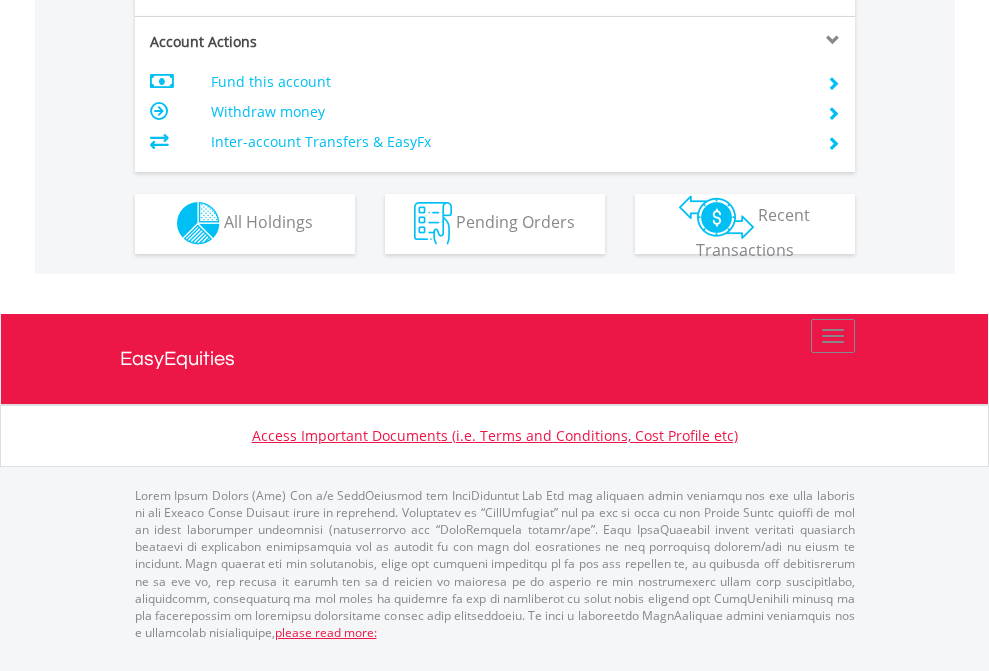 click on "Investment types" at bounding box center [706, -353] 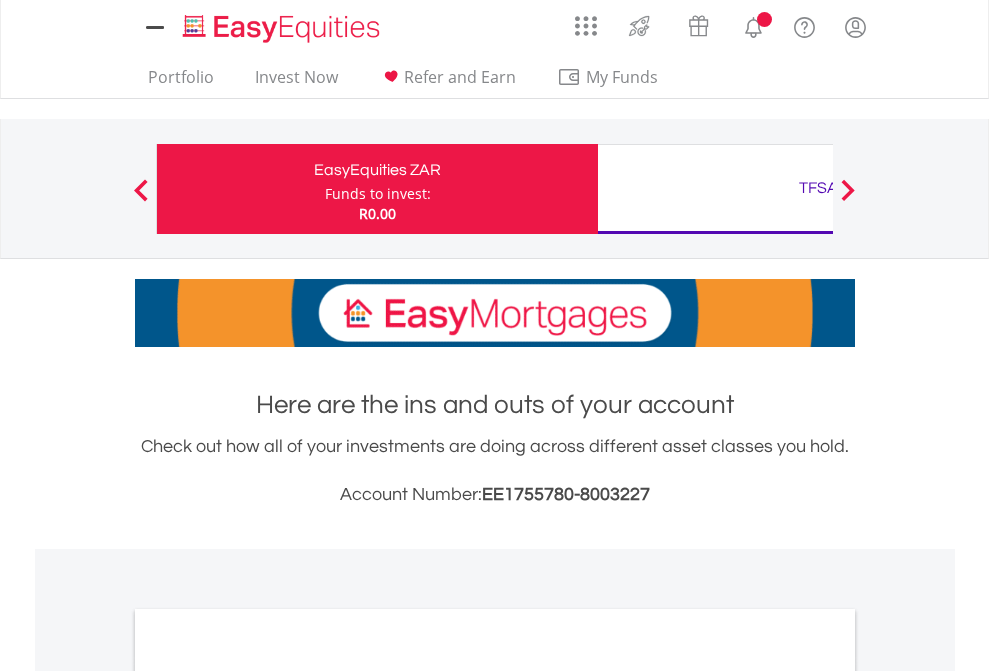 scroll, scrollTop: 0, scrollLeft: 0, axis: both 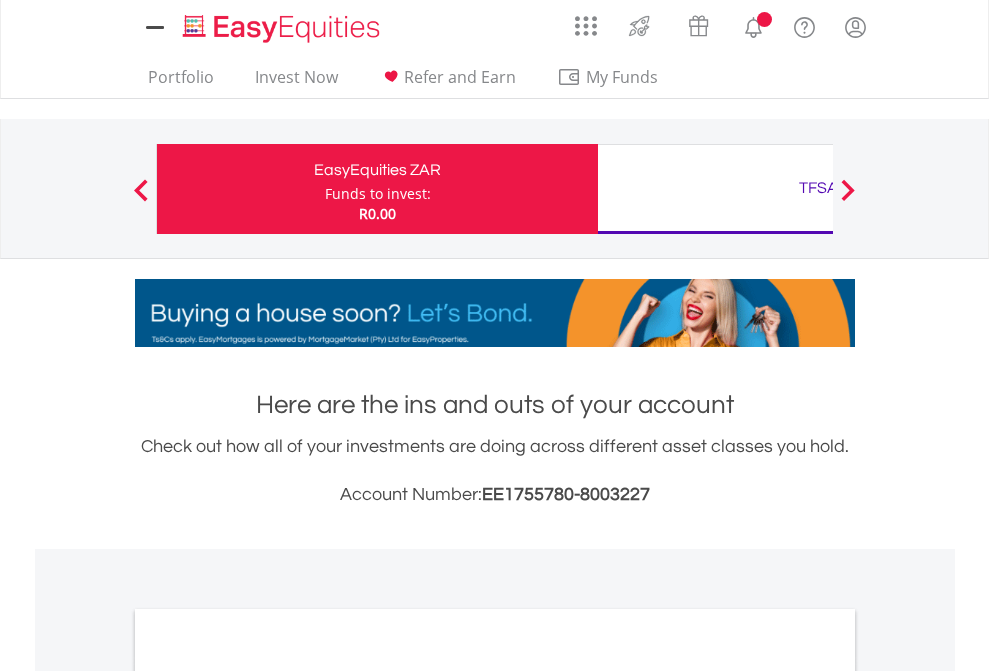click on "All Holdings" at bounding box center [268, 1096] 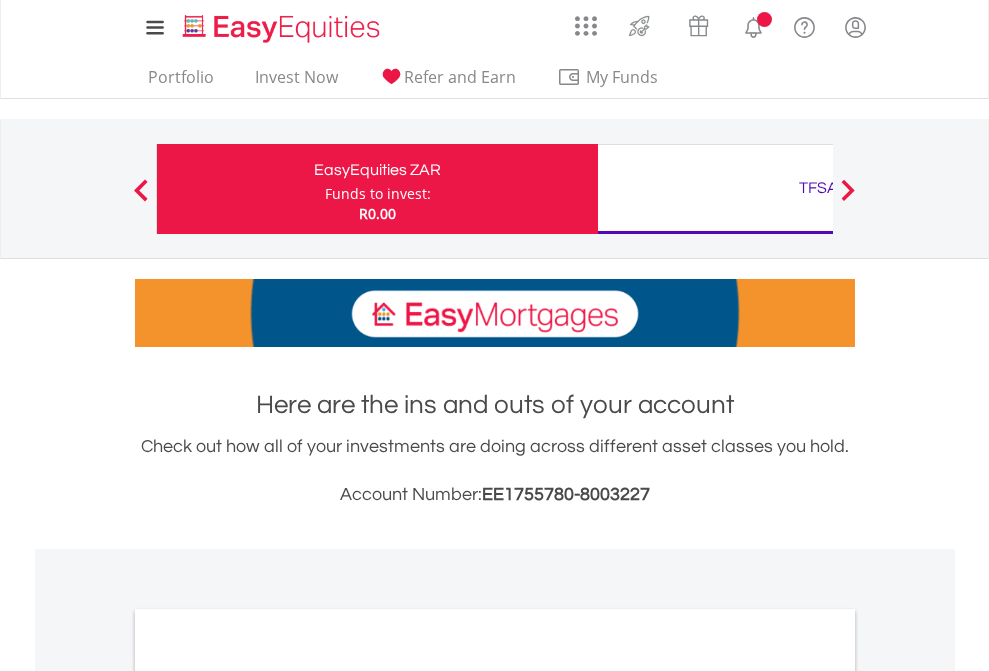 scroll, scrollTop: 1202, scrollLeft: 0, axis: vertical 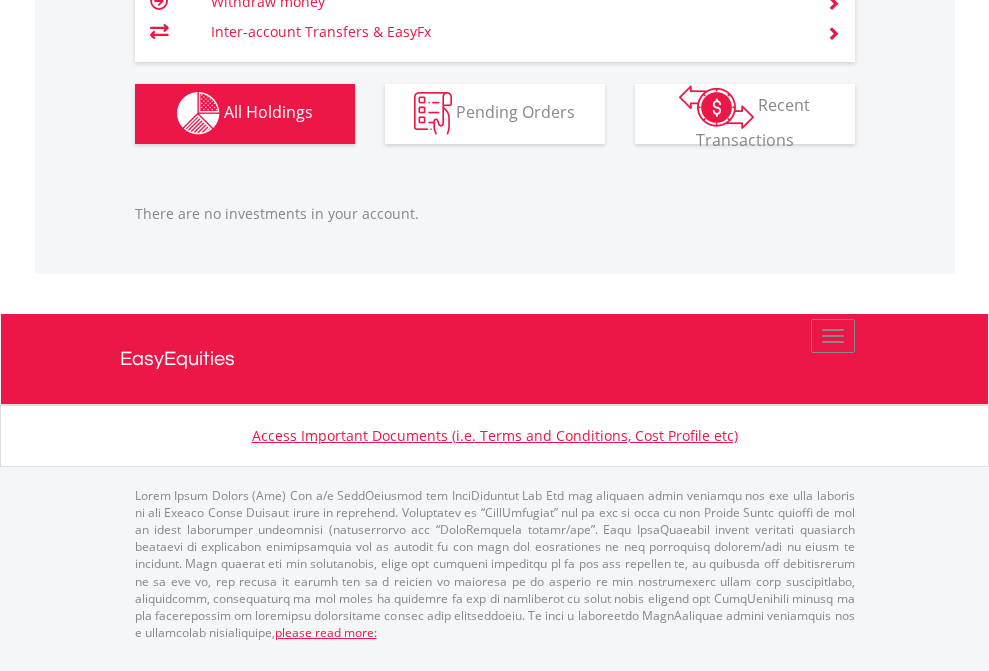 click on "TFSA" at bounding box center [818, -1142] 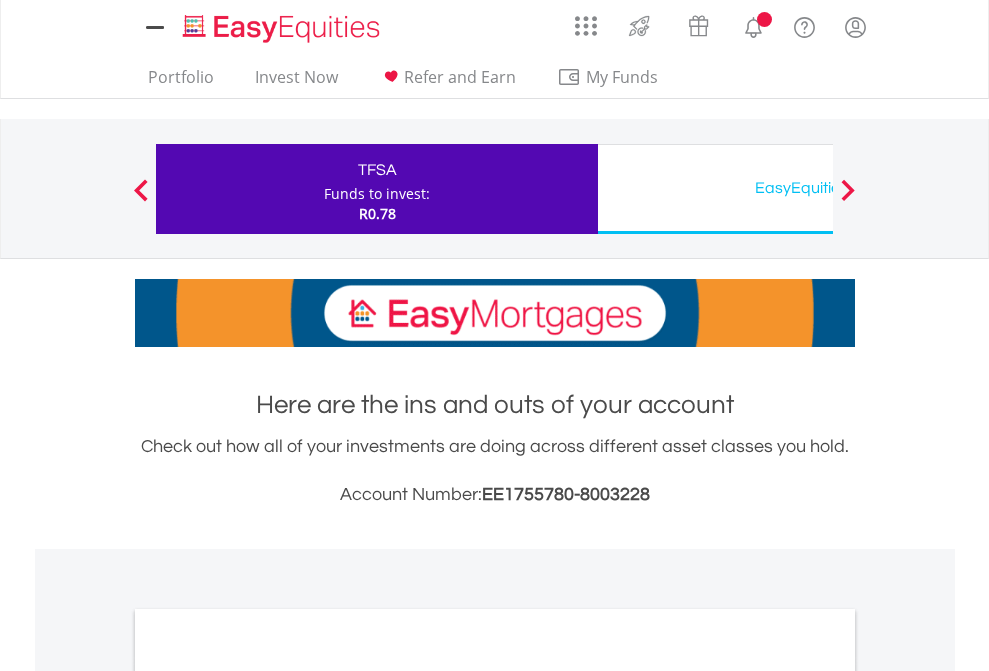 scroll, scrollTop: 0, scrollLeft: 0, axis: both 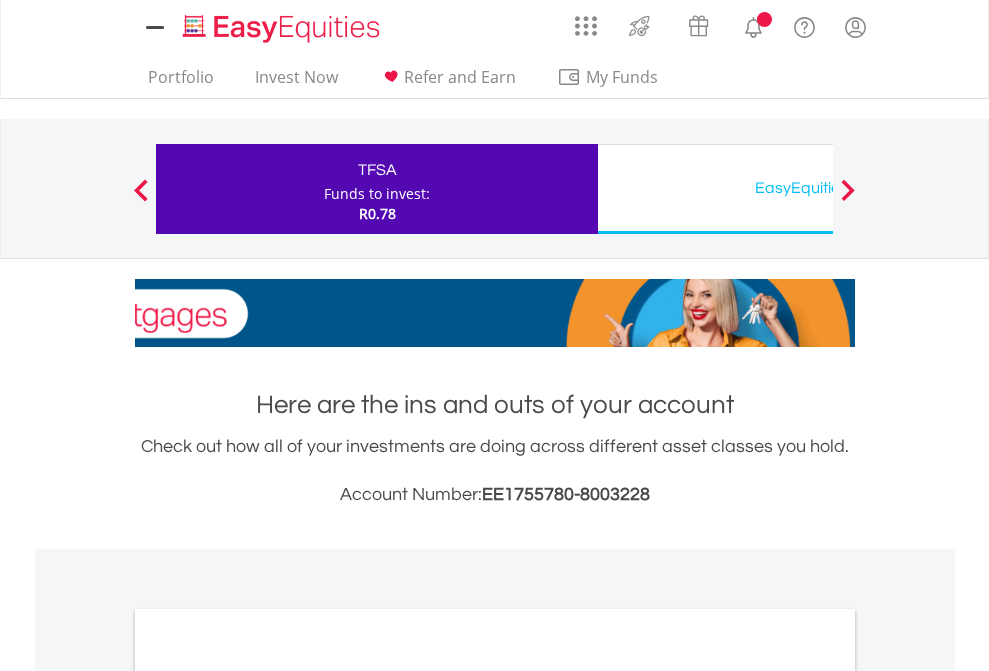 click on "All Holdings" at bounding box center (268, 1096) 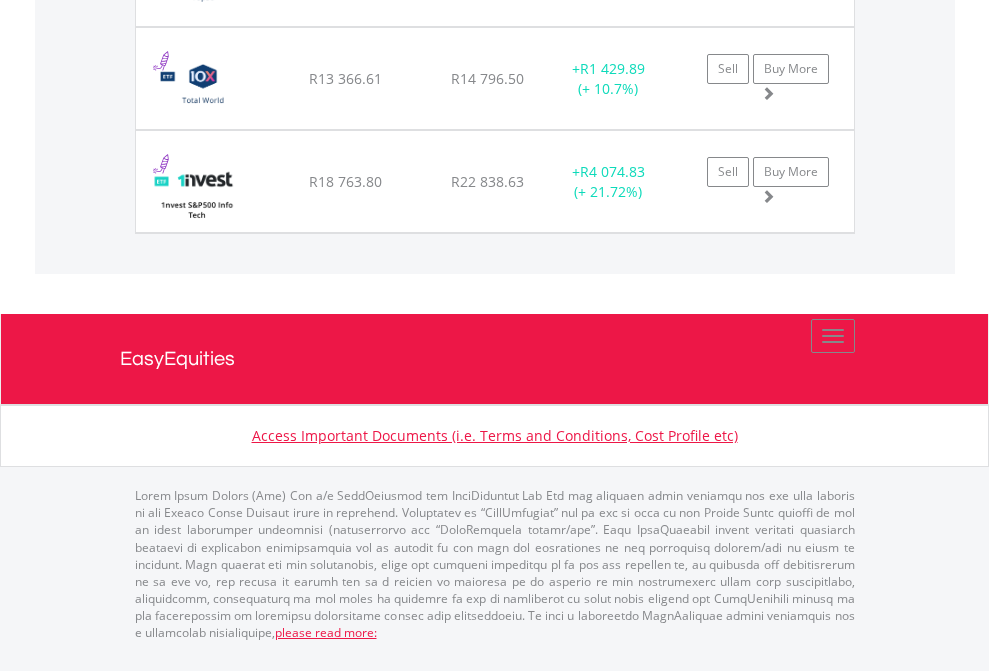 click on "EasyEquities USD" at bounding box center [818, -1174] 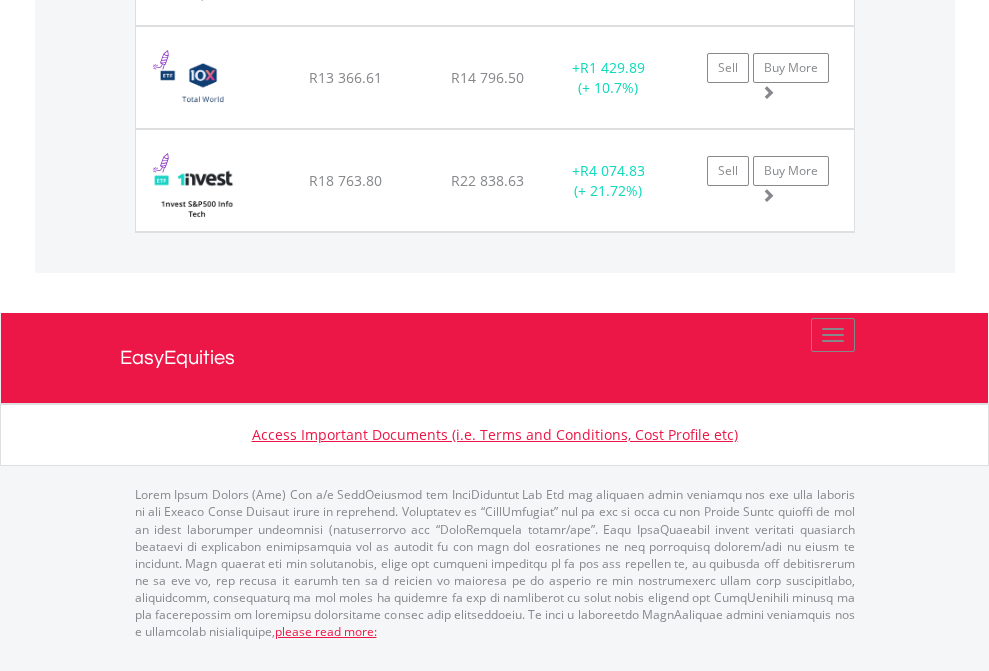 scroll, scrollTop: 144, scrollLeft: 0, axis: vertical 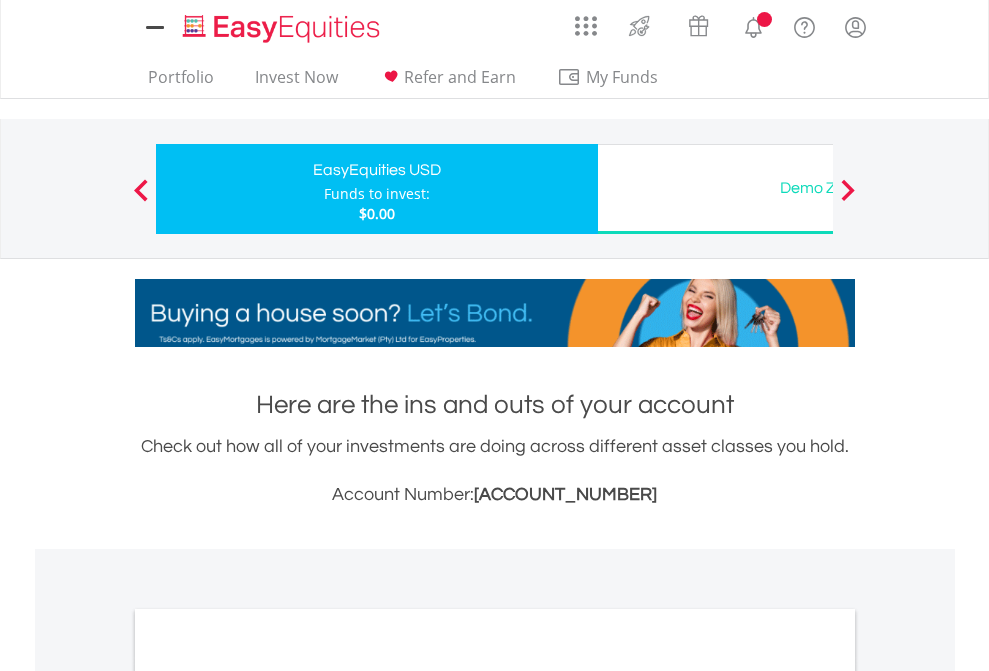 click on "All Holdings" at bounding box center [268, 1096] 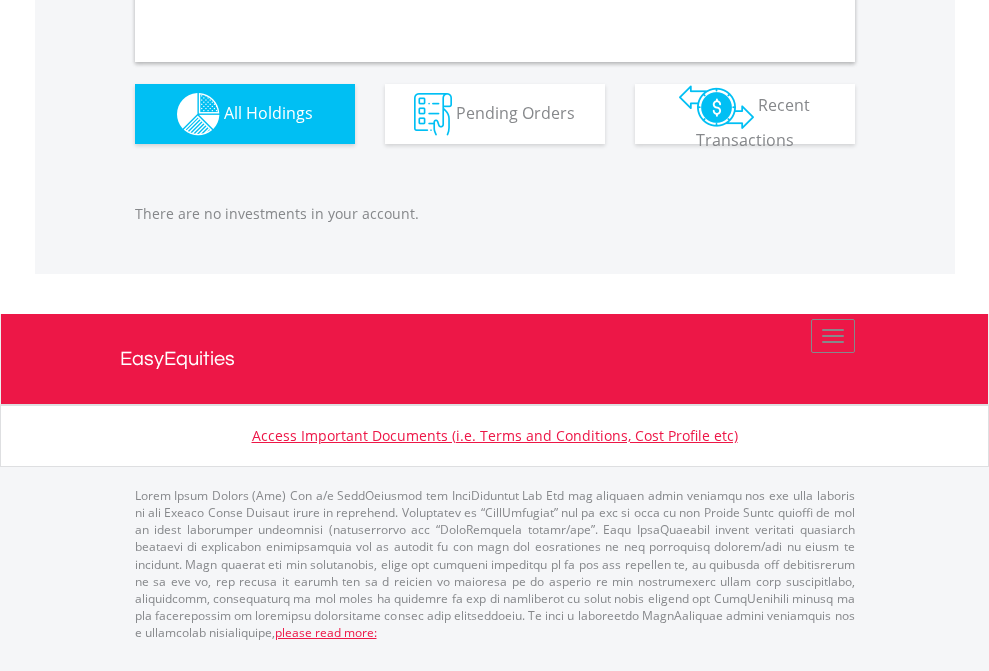 scroll, scrollTop: 1980, scrollLeft: 0, axis: vertical 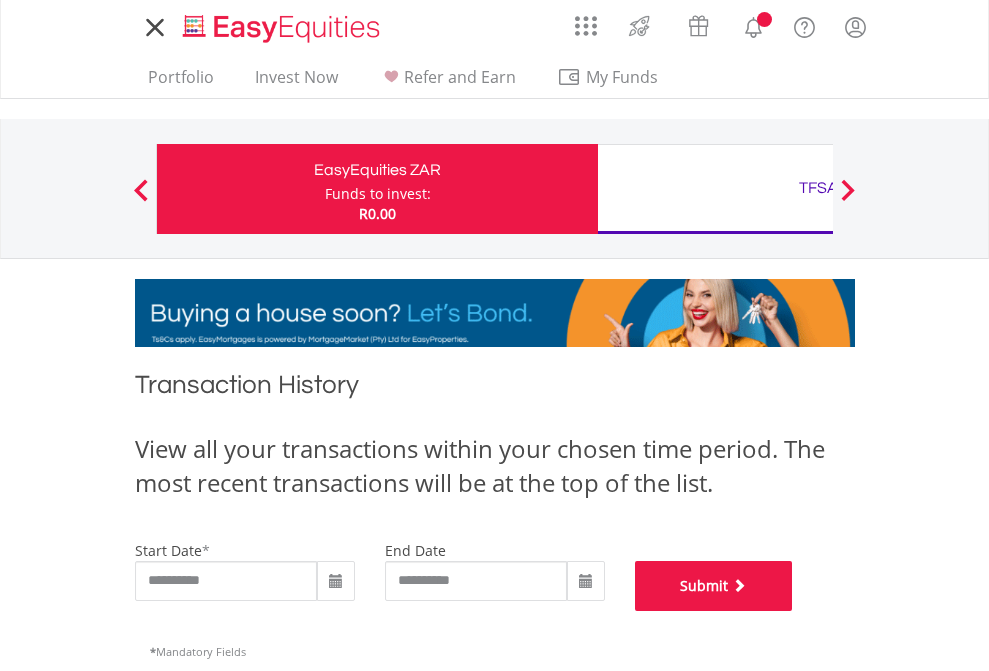 click on "Submit" at bounding box center [714, 586] 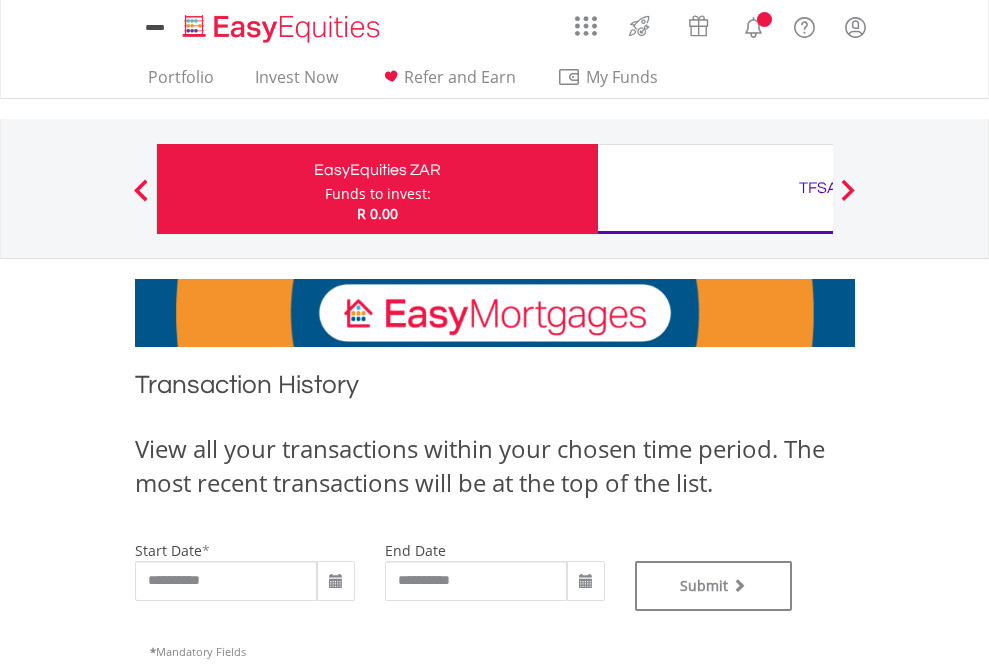 scroll, scrollTop: 0, scrollLeft: 0, axis: both 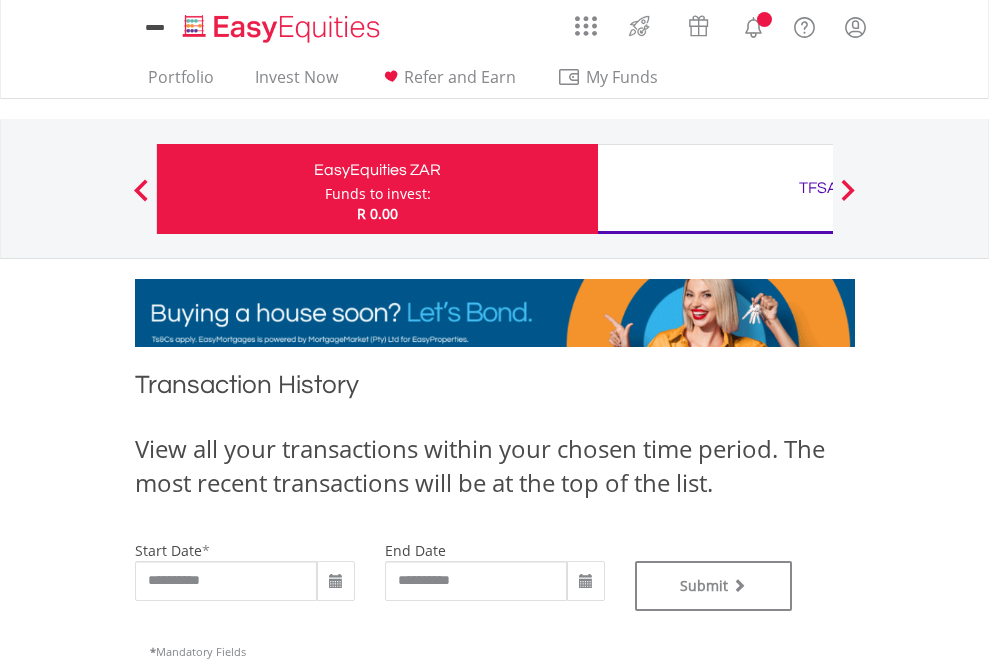 click on "TFSA" at bounding box center [818, 188] 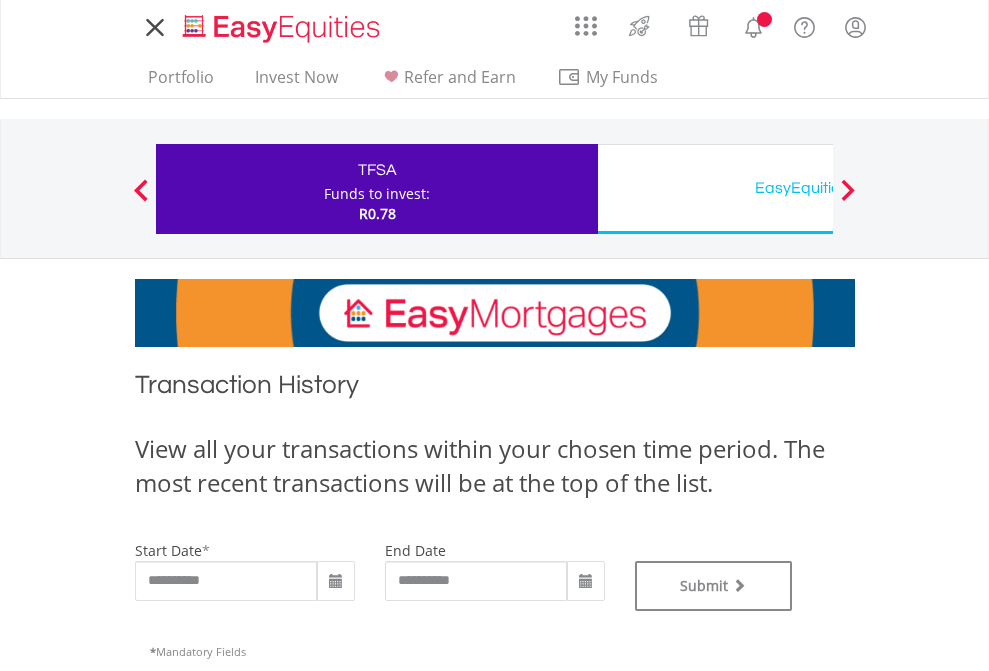 scroll, scrollTop: 0, scrollLeft: 0, axis: both 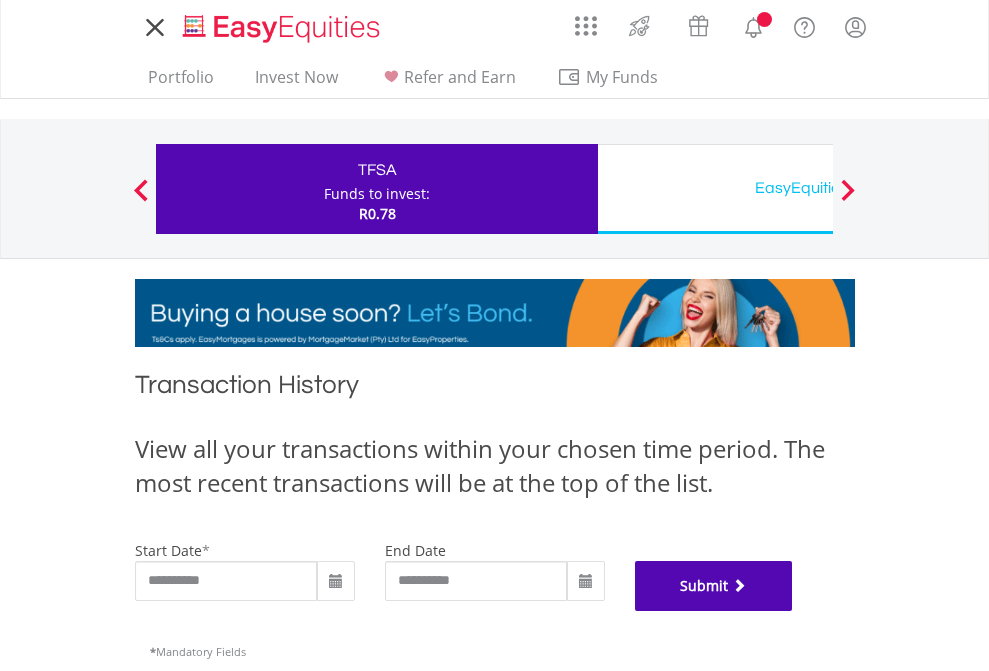 click on "Submit" at bounding box center [714, 586] 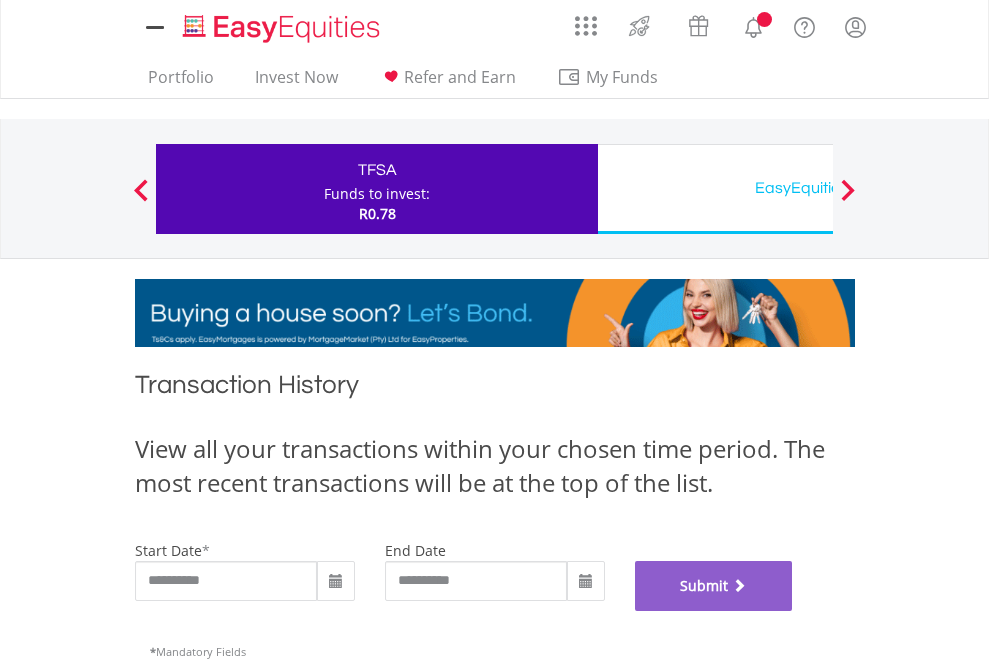 scroll, scrollTop: 811, scrollLeft: 0, axis: vertical 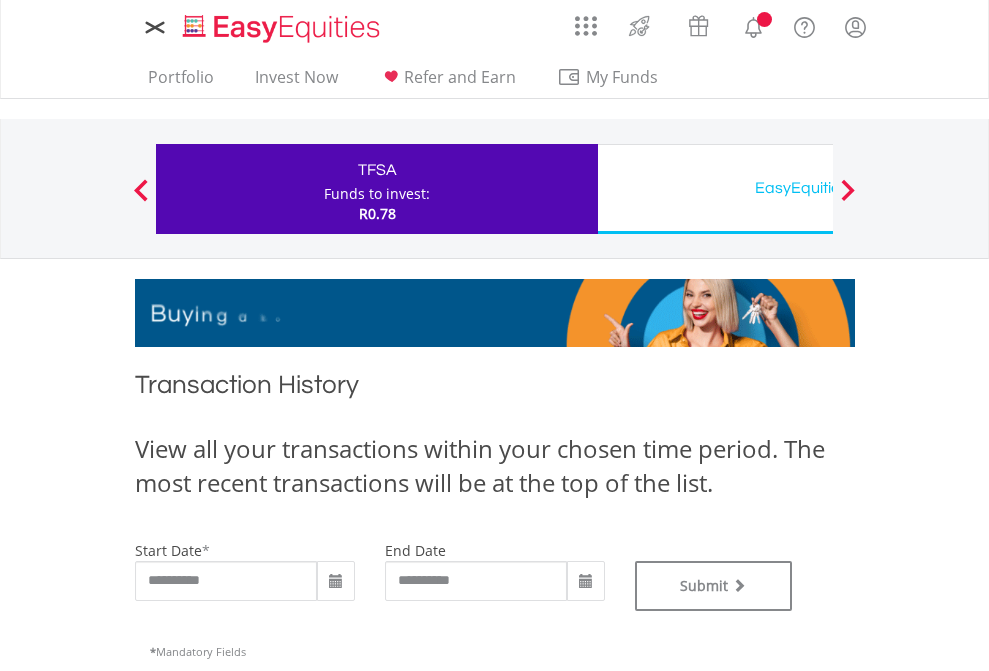 click on "EasyEquities USD" at bounding box center [818, 188] 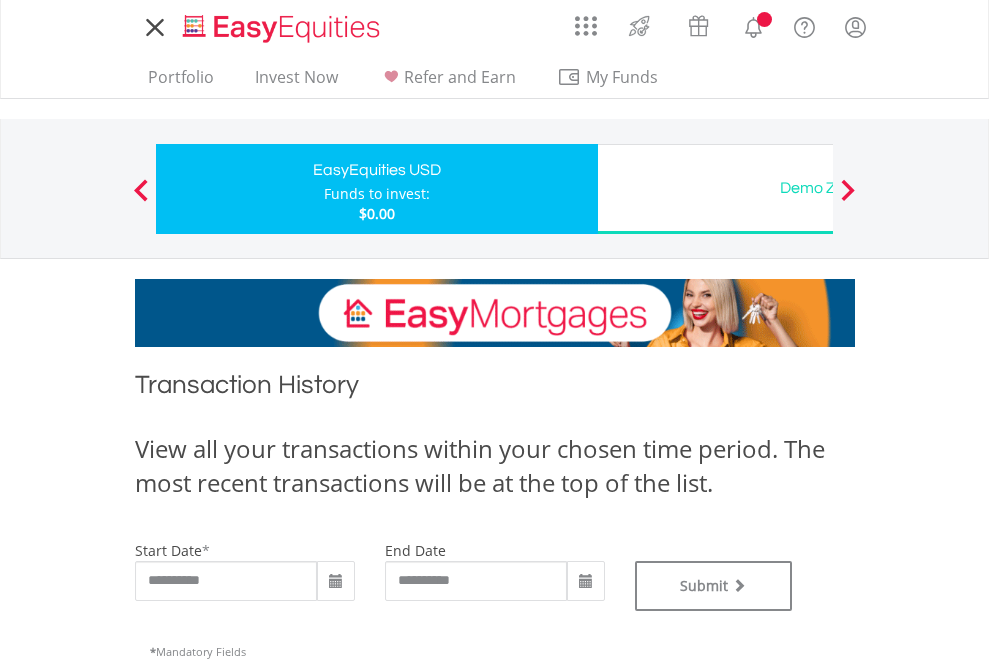 scroll, scrollTop: 0, scrollLeft: 0, axis: both 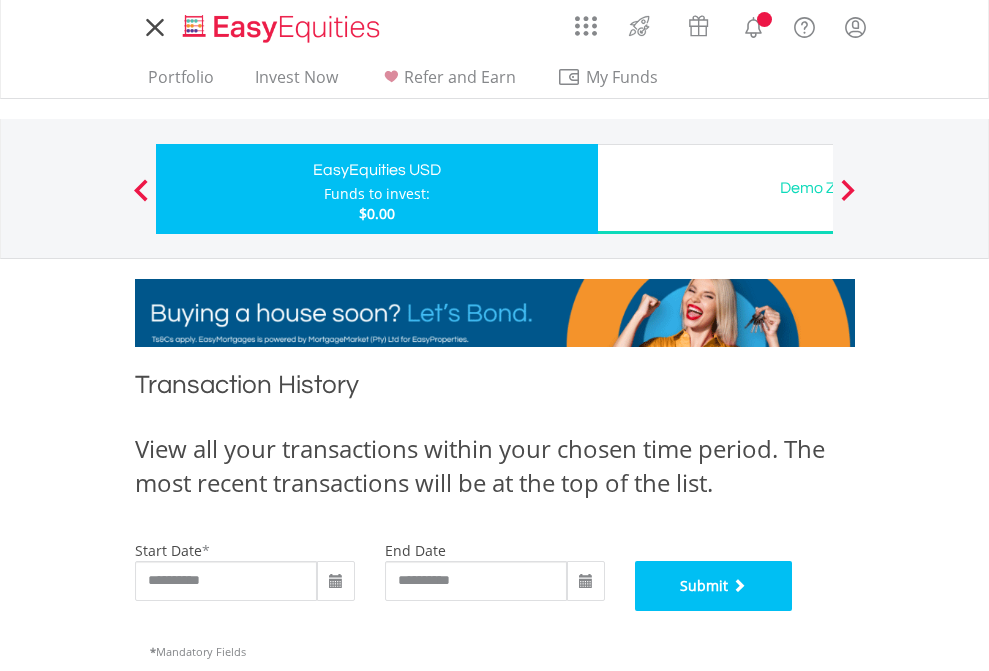 click on "Submit" at bounding box center (714, 586) 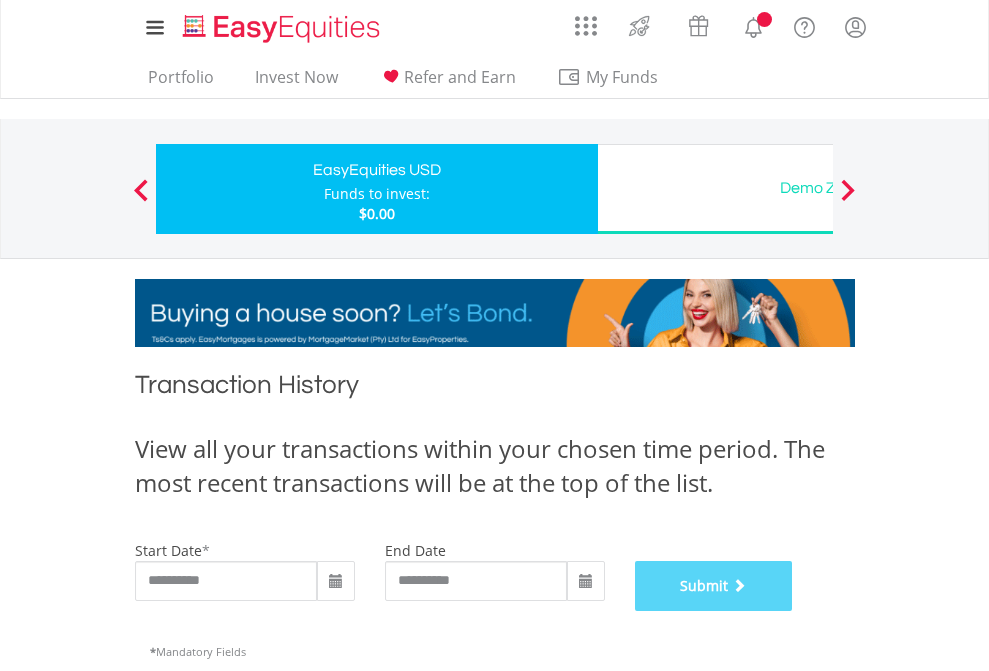 scroll, scrollTop: 811, scrollLeft: 0, axis: vertical 